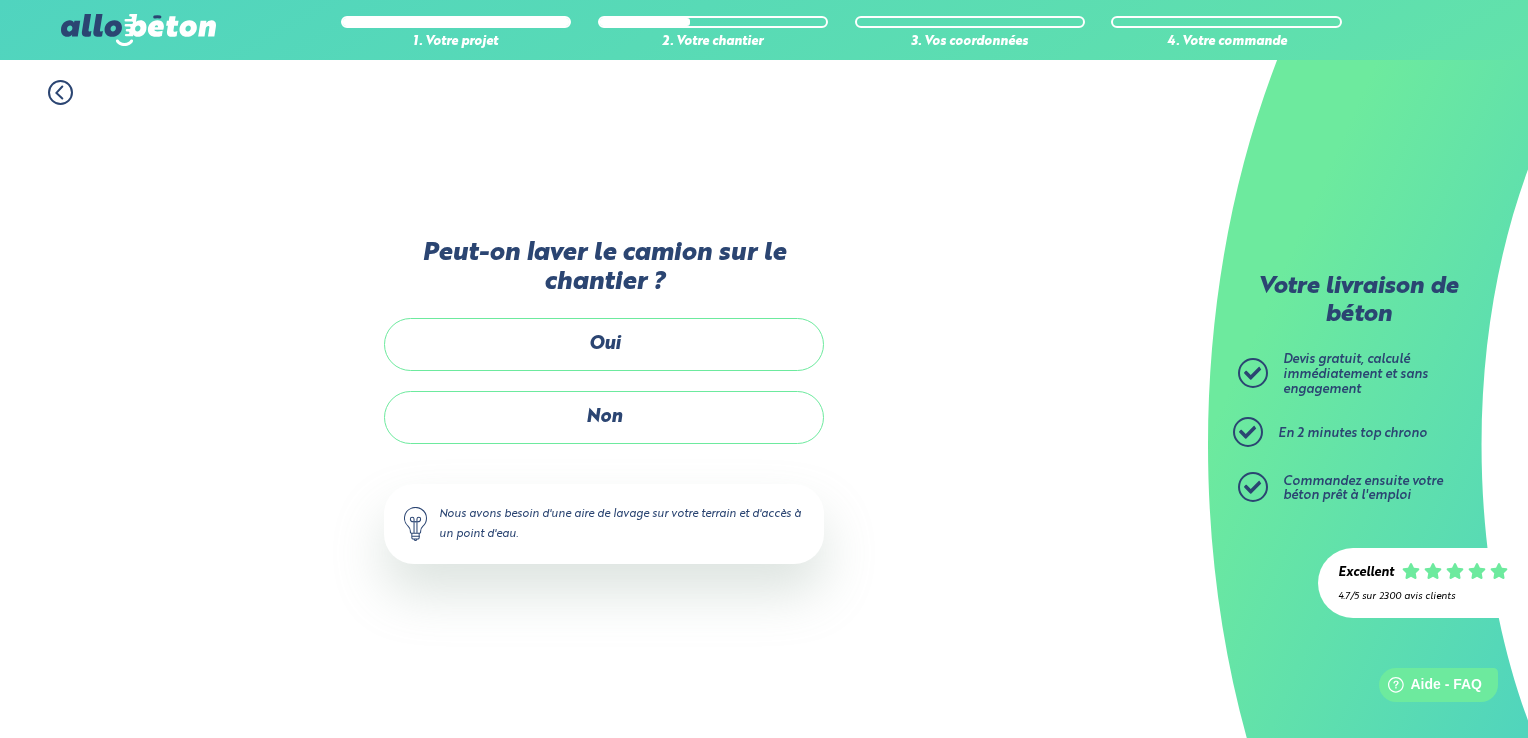 scroll, scrollTop: 0, scrollLeft: 0, axis: both 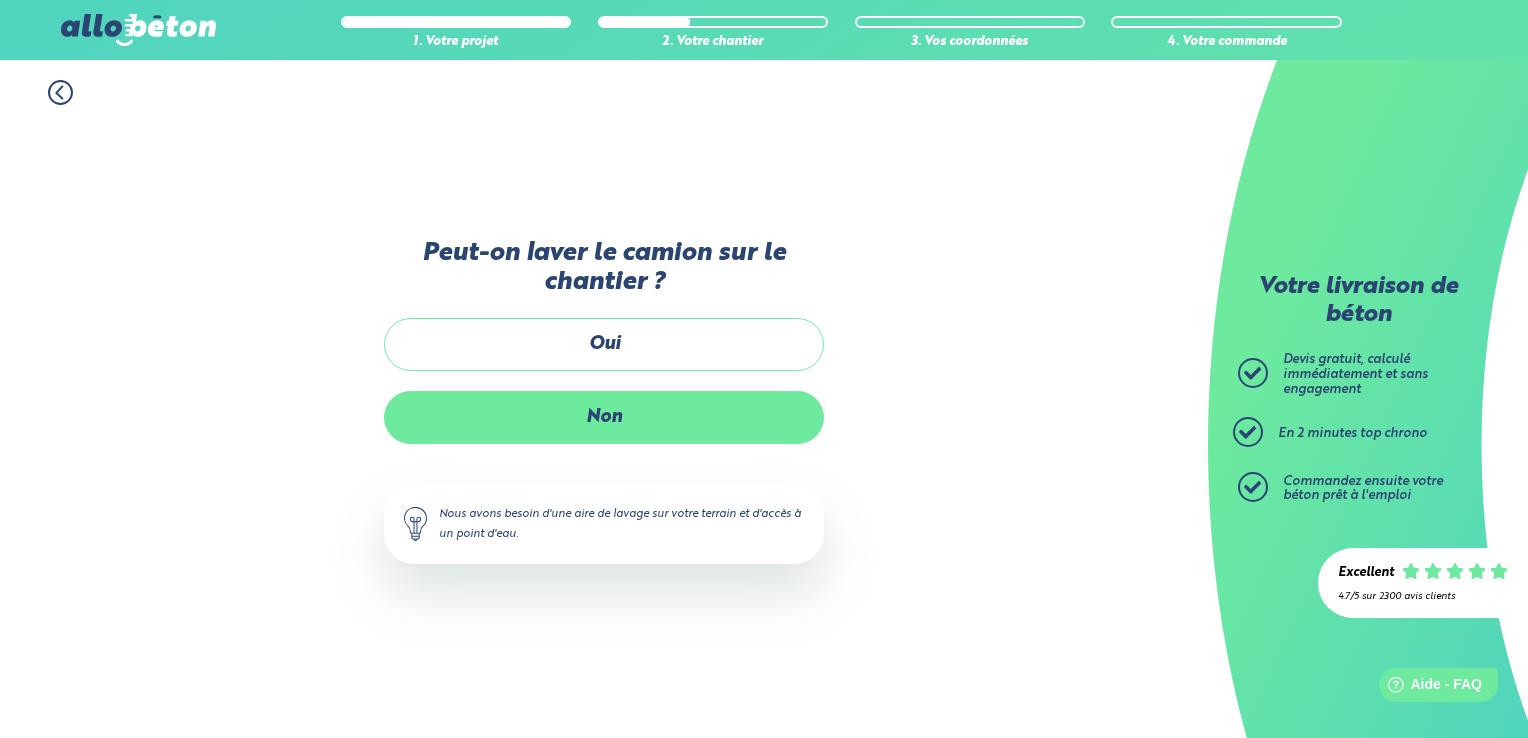click on "Non" at bounding box center (604, 417) 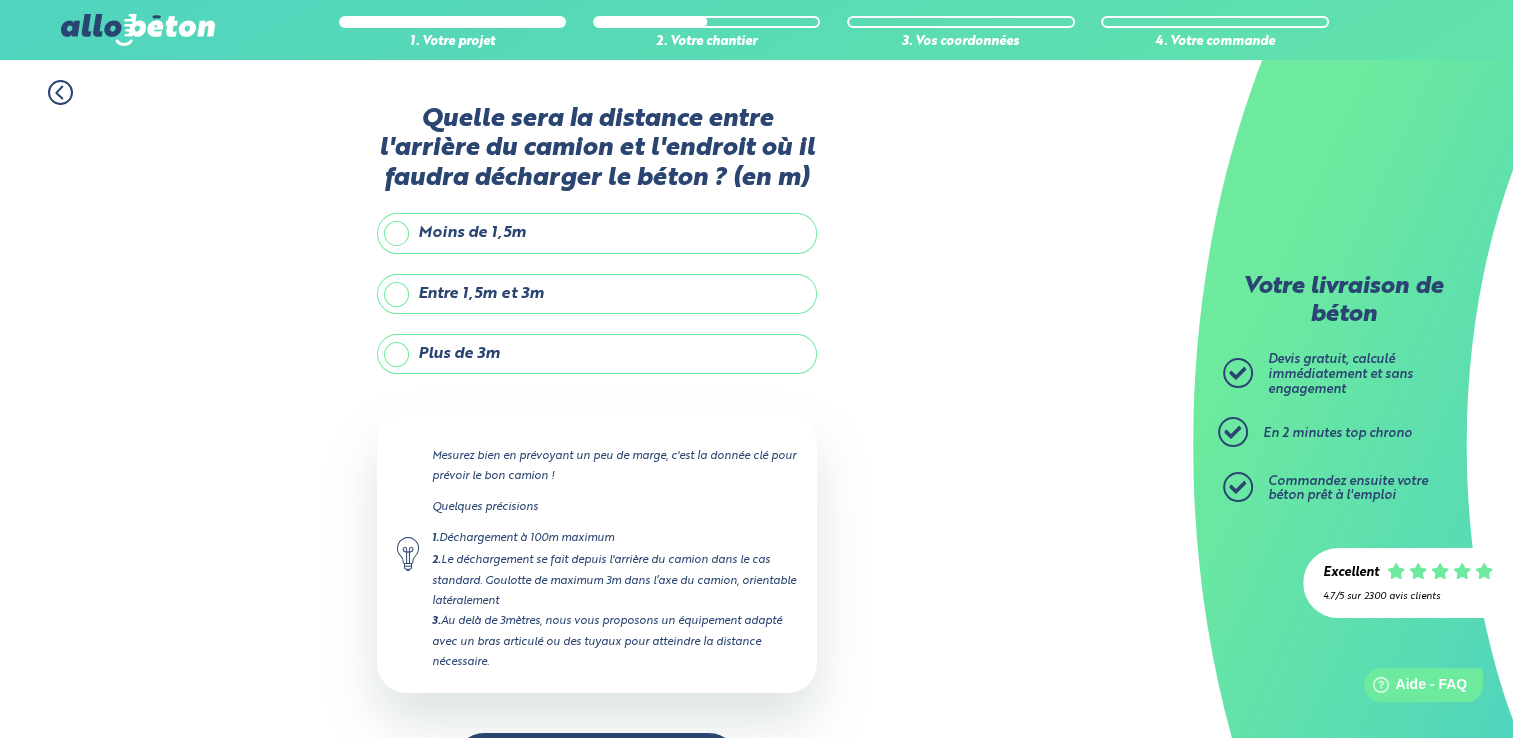 click on "Moins de 1,5m" at bounding box center [597, 233] 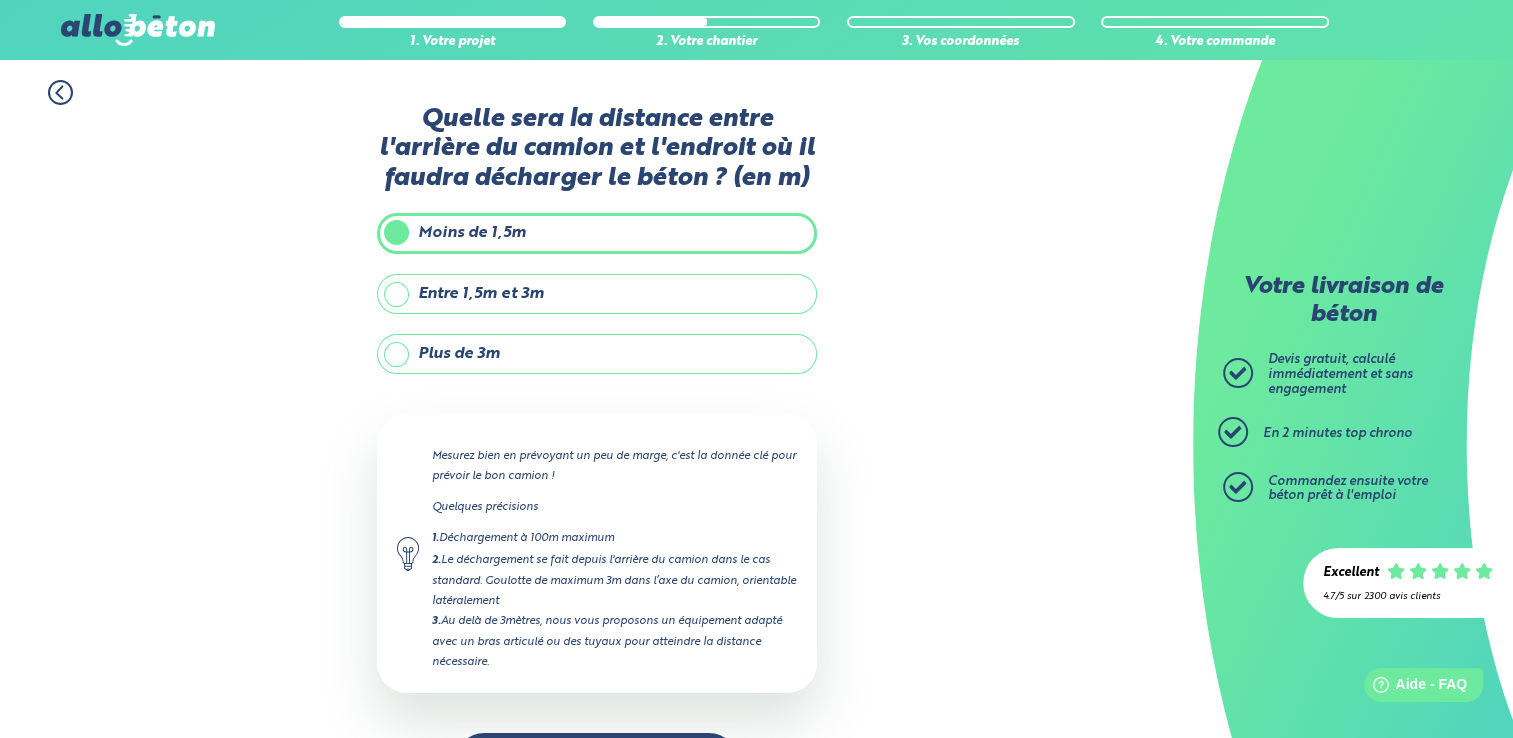 scroll, scrollTop: 70, scrollLeft: 0, axis: vertical 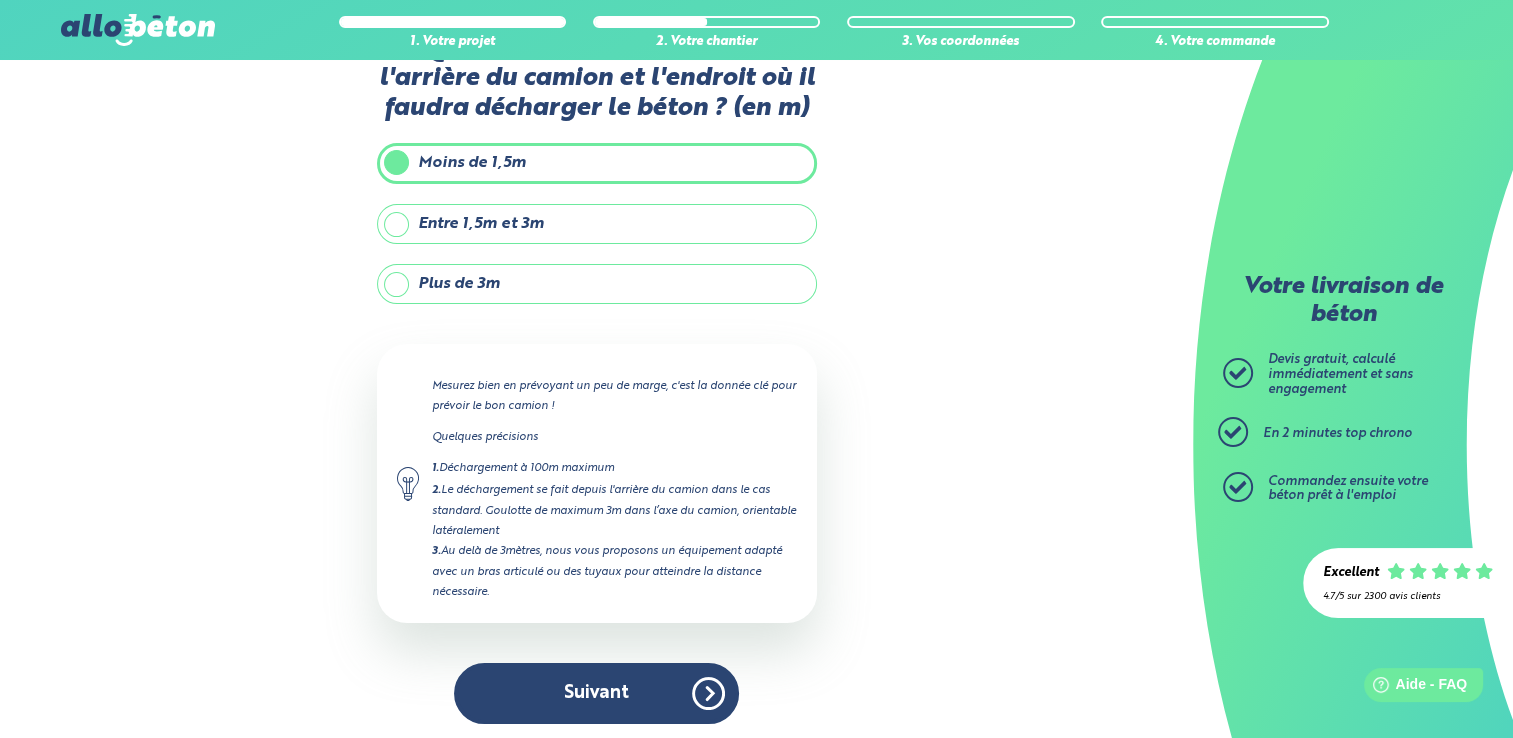 click on "Entre 1,5m et 3m" at bounding box center [597, 224] 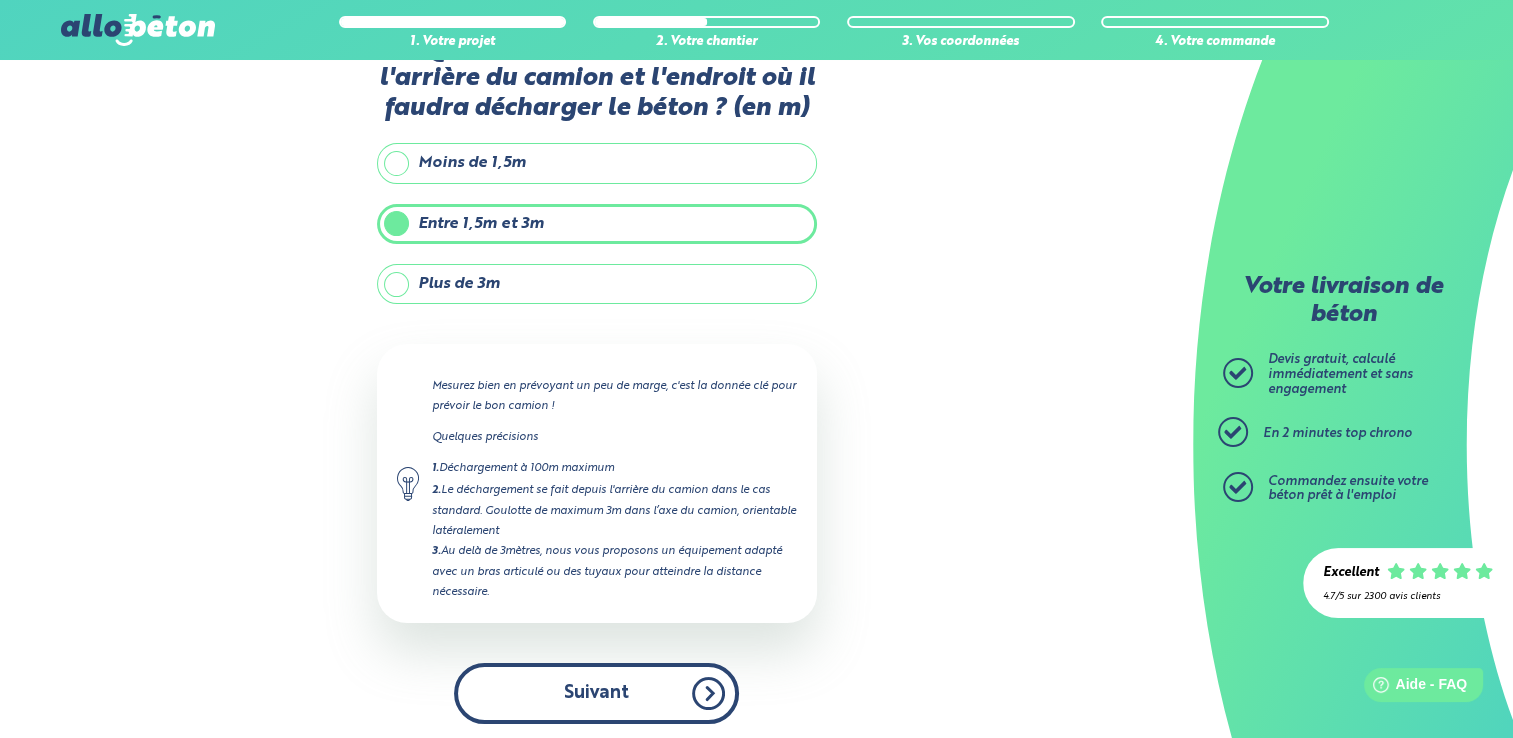 click on "Suivant" at bounding box center (596, 693) 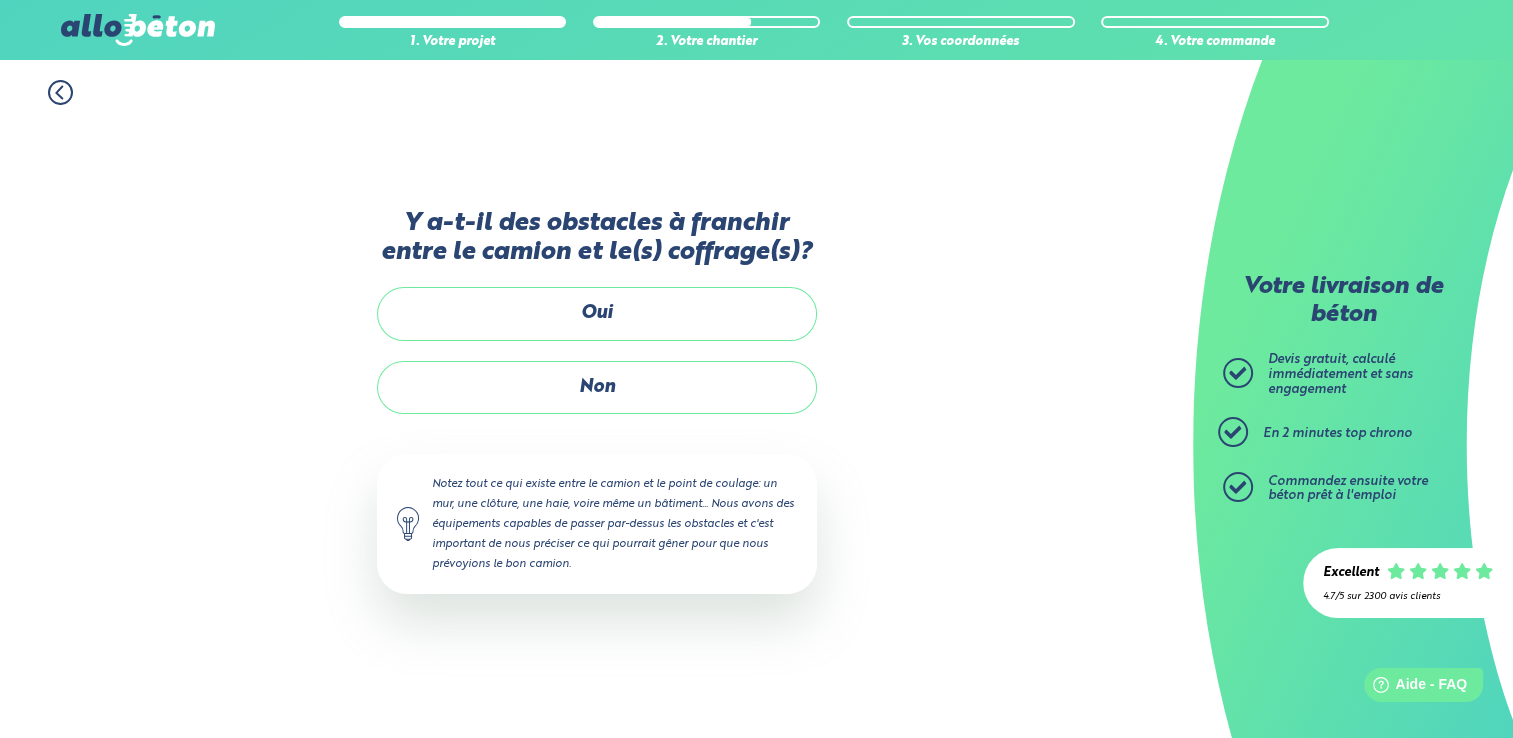scroll, scrollTop: 0, scrollLeft: 0, axis: both 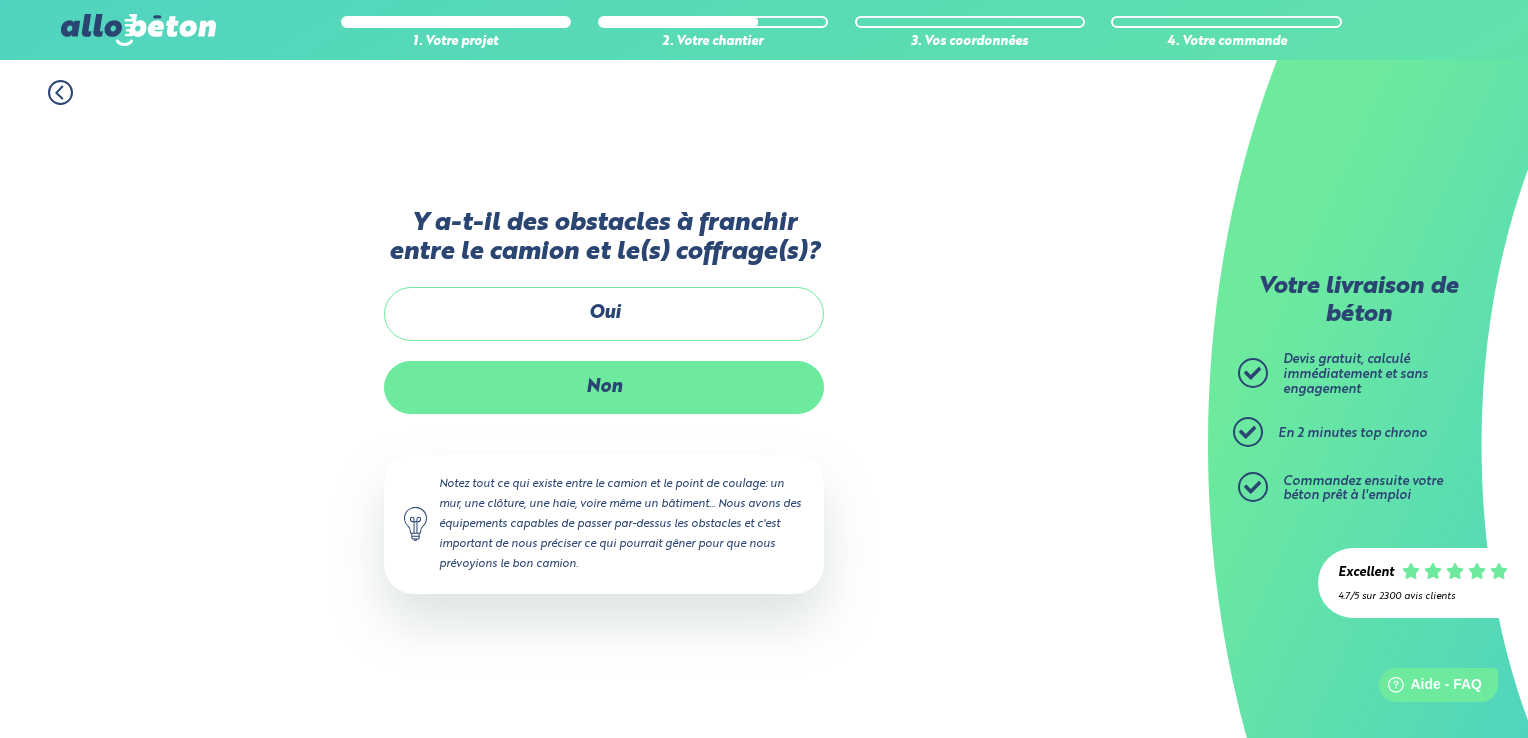 click on "Non" at bounding box center (604, 387) 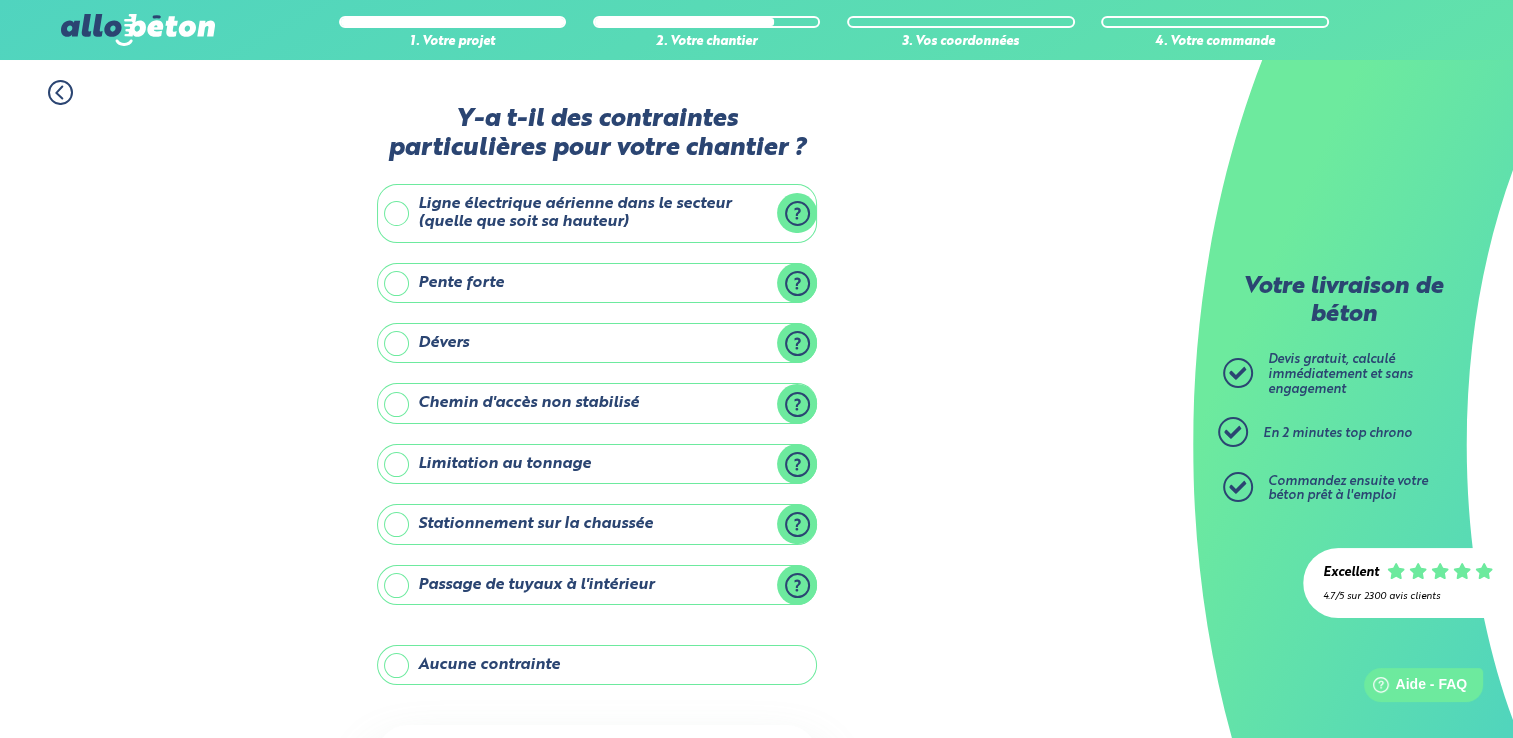click 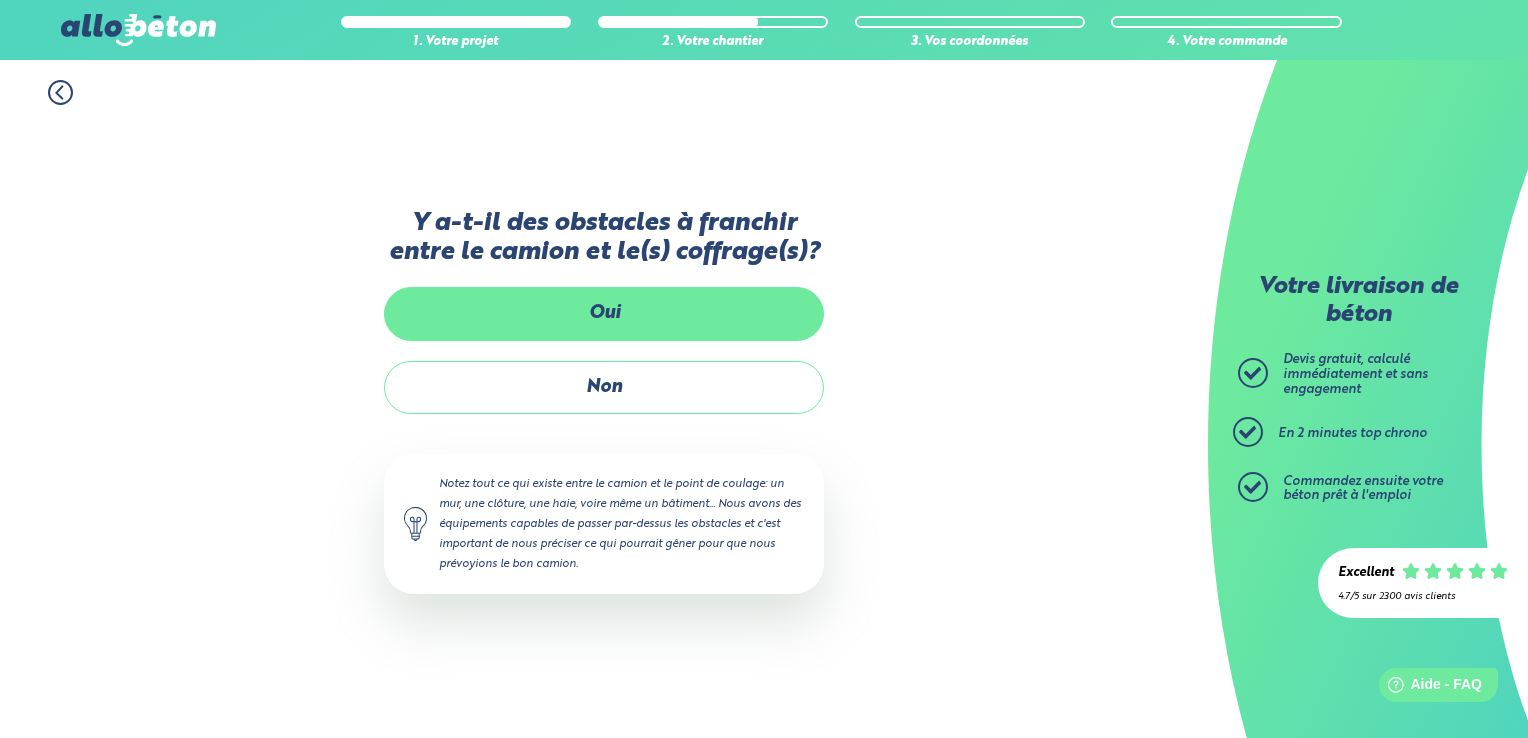 click on "Oui" at bounding box center (604, 313) 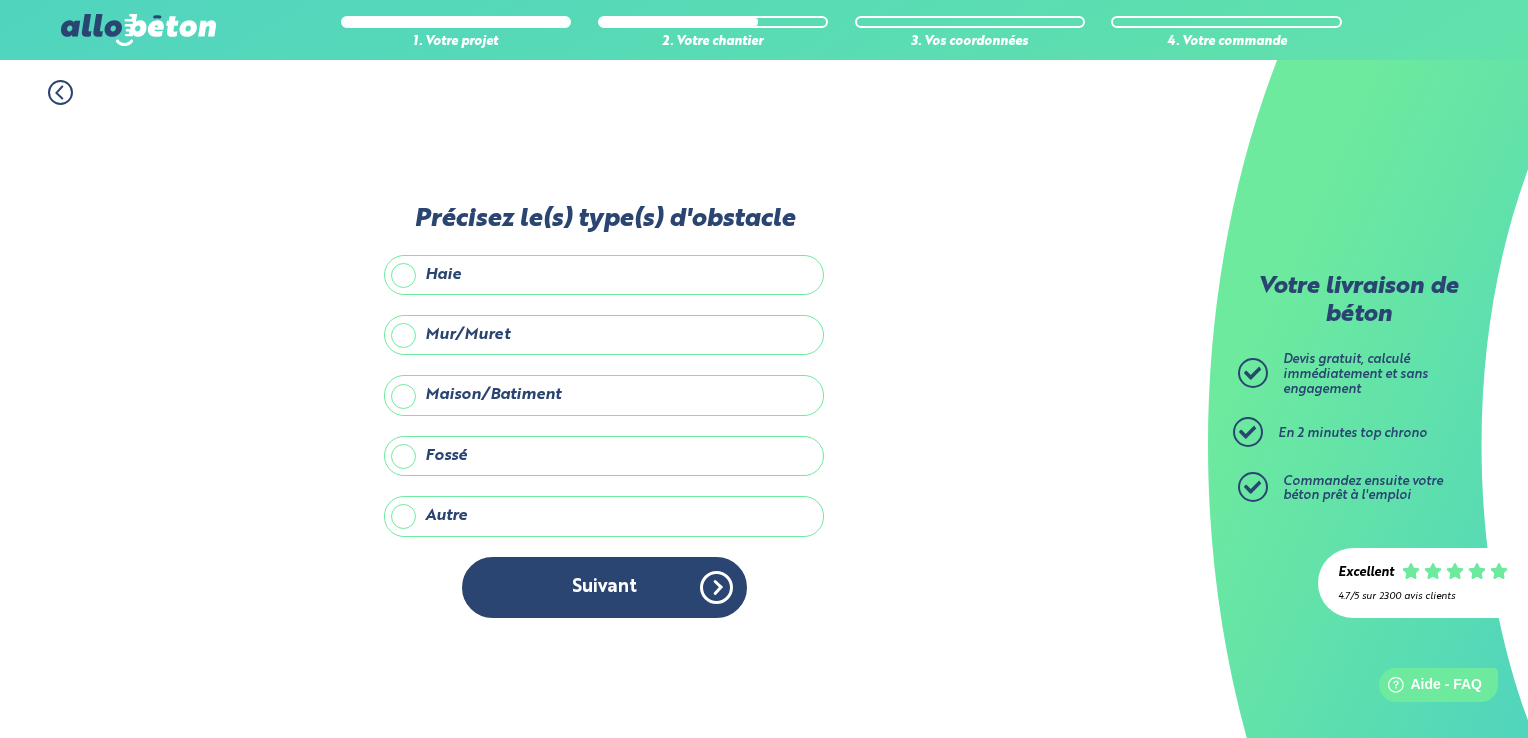 click 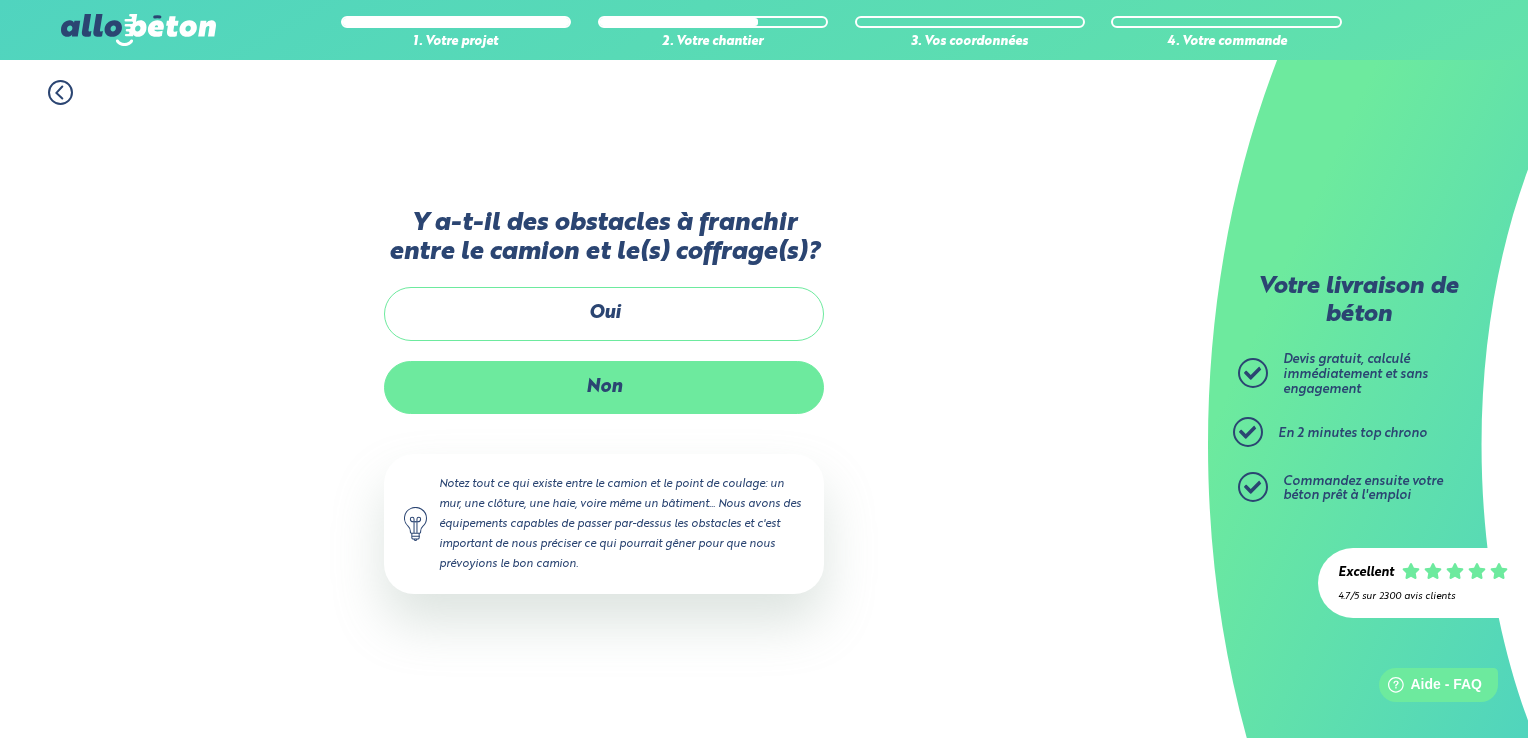click on "Non" at bounding box center (604, 387) 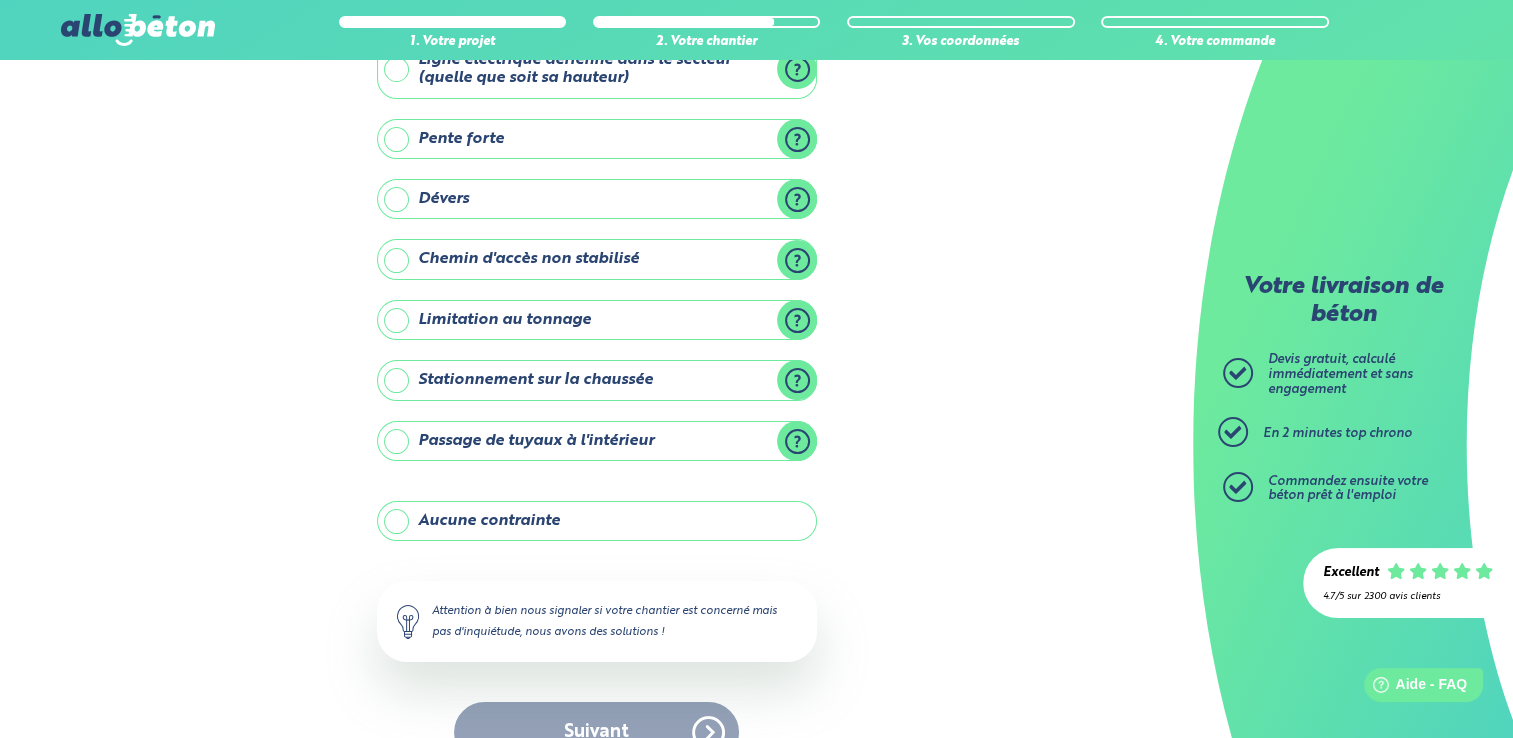 scroll, scrollTop: 185, scrollLeft: 0, axis: vertical 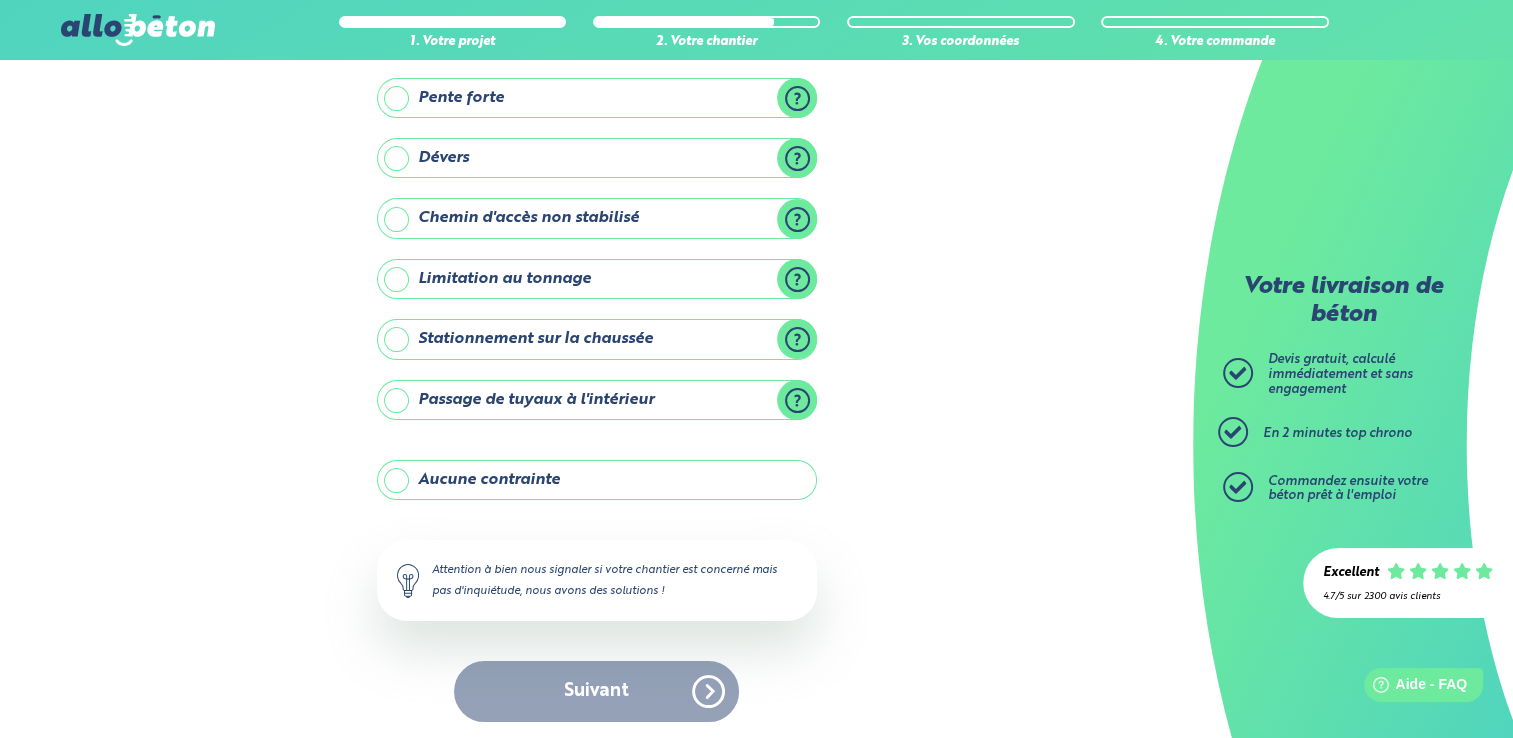 click on "Aucune contrainte" at bounding box center [597, 480] 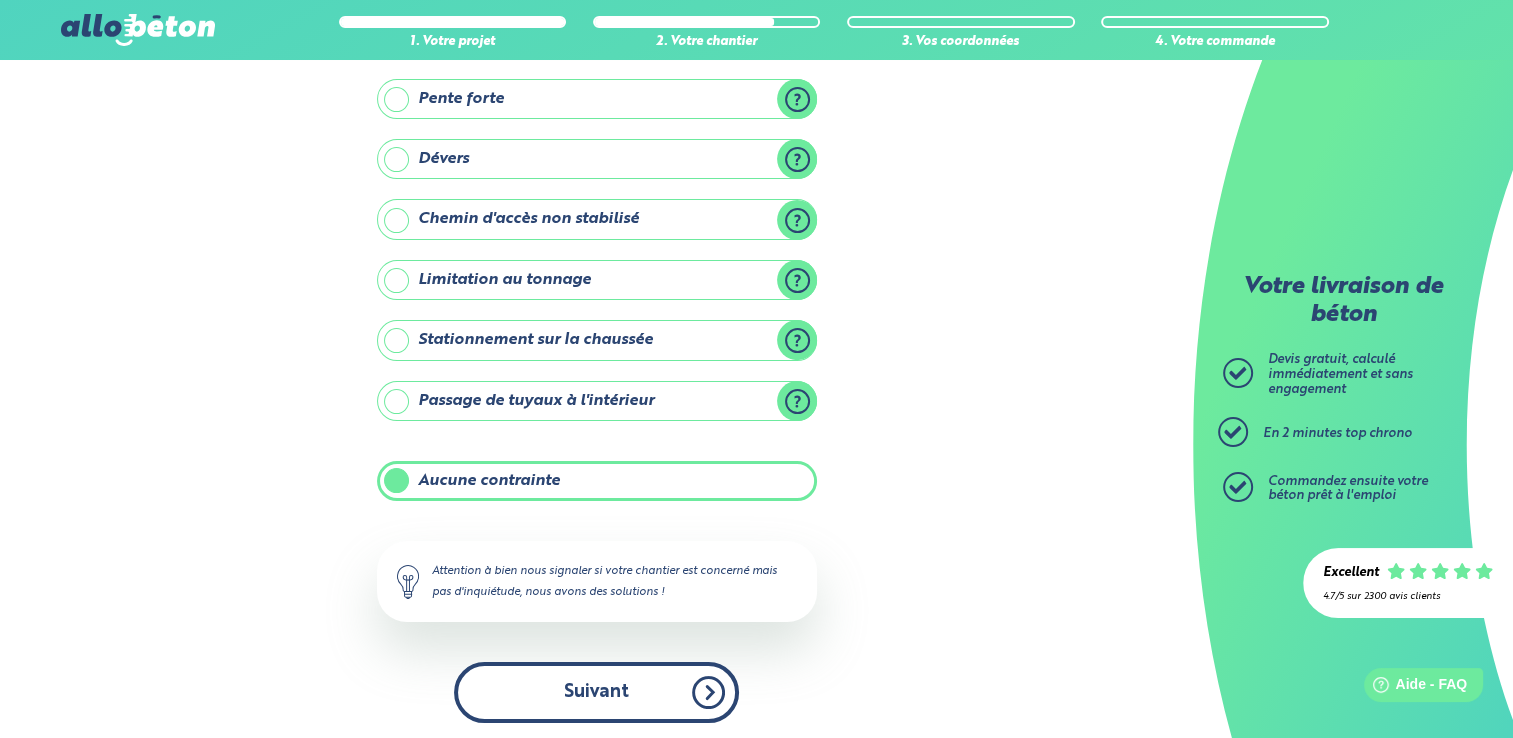 click on "Suivant" at bounding box center (596, 692) 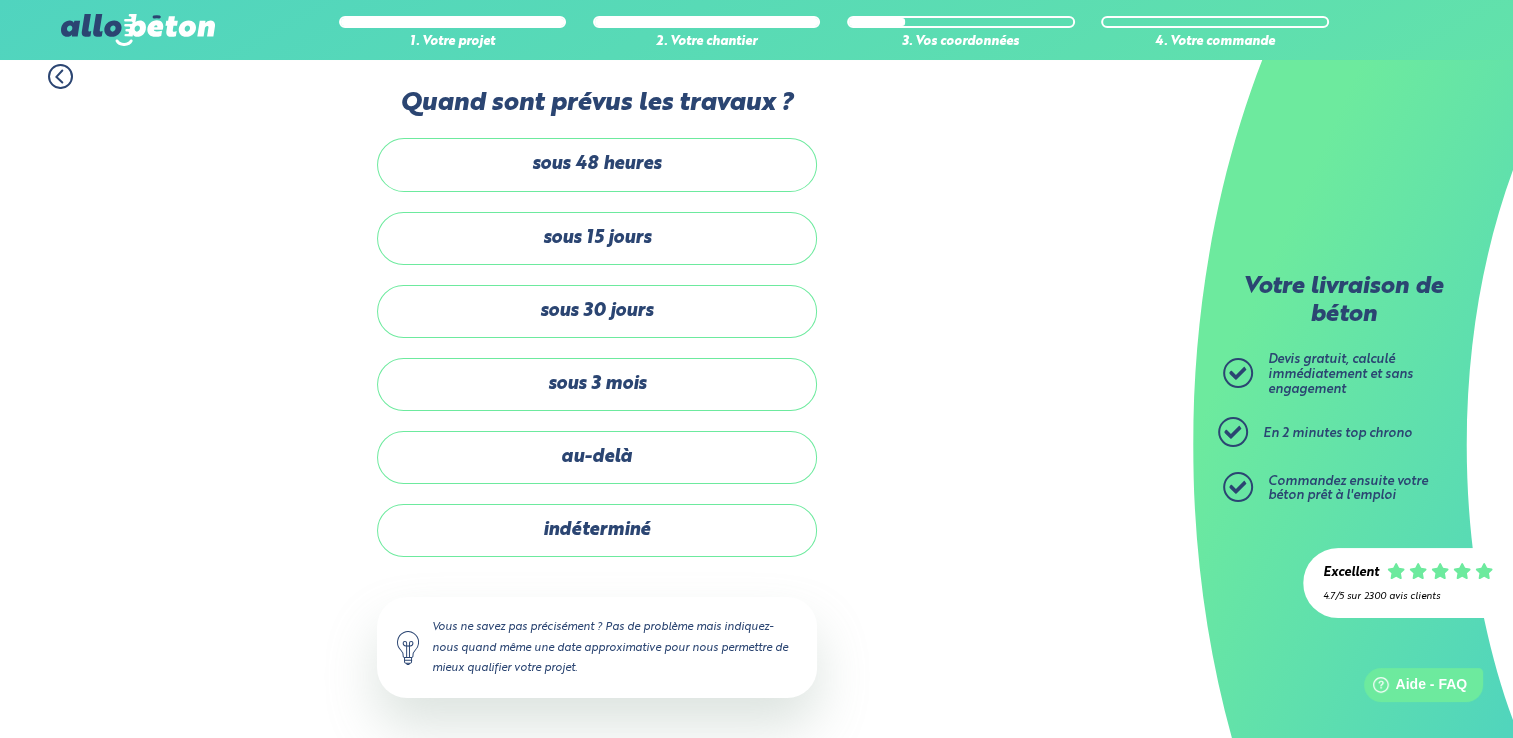 scroll, scrollTop: 12, scrollLeft: 0, axis: vertical 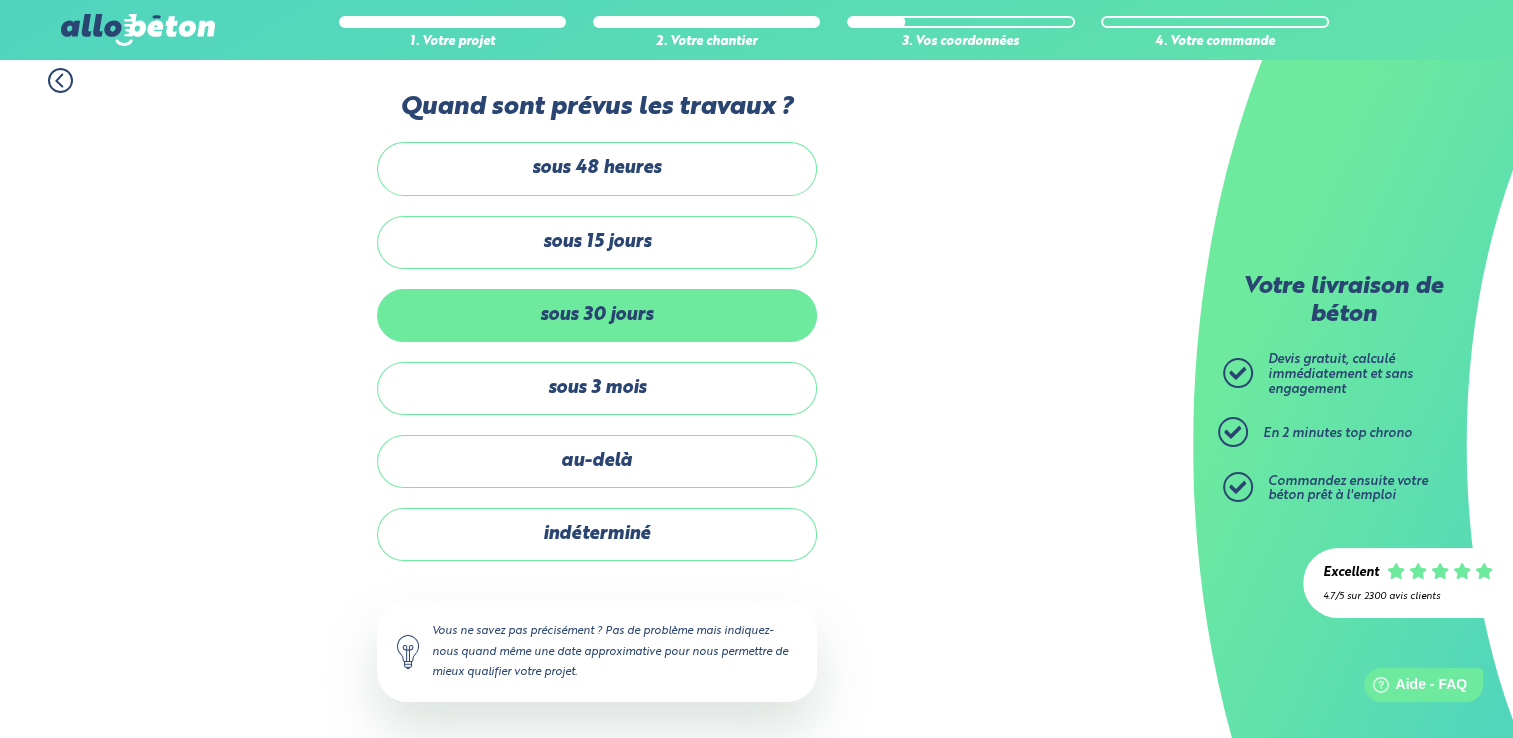 click on "sous 30 jours" at bounding box center (597, 315) 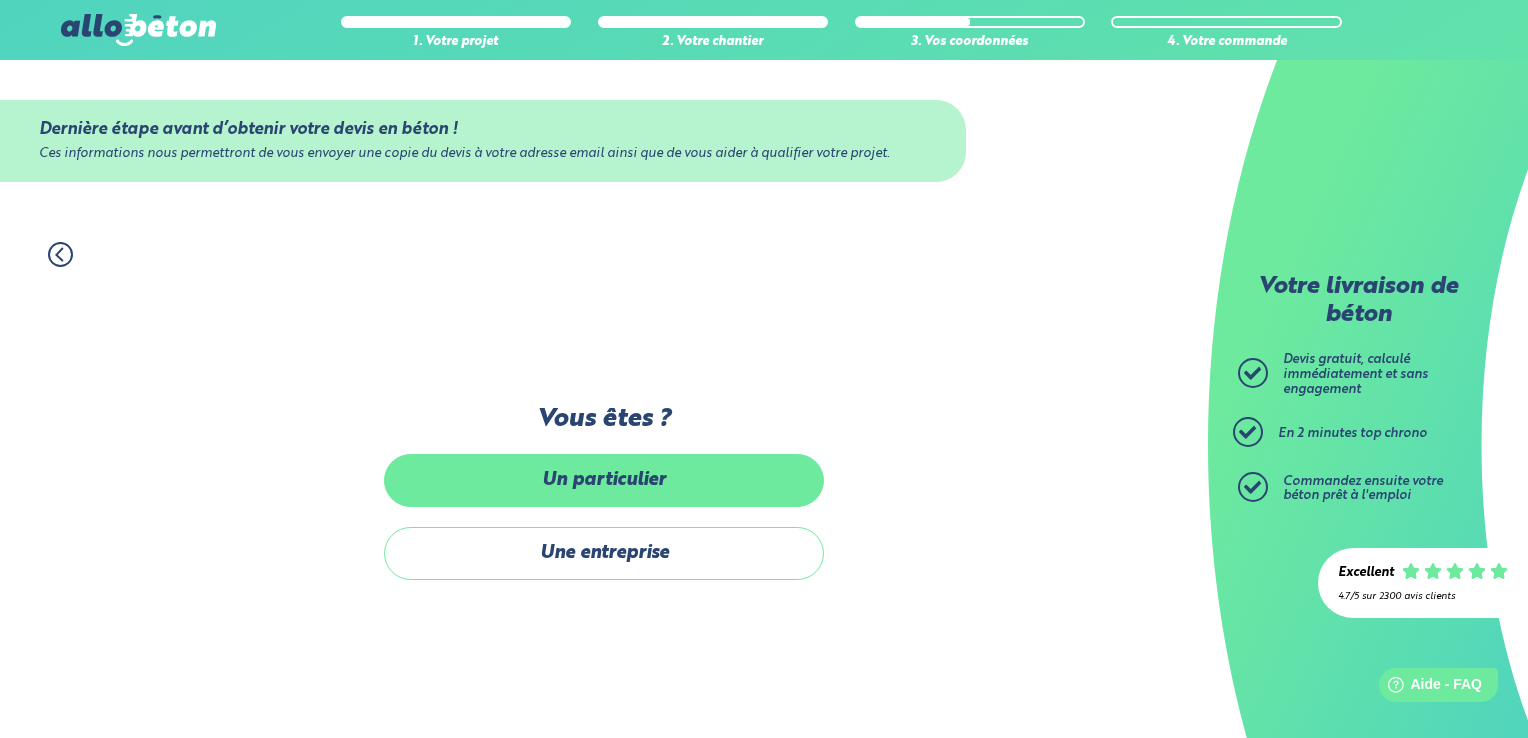 click on "Un particulier" at bounding box center (604, 480) 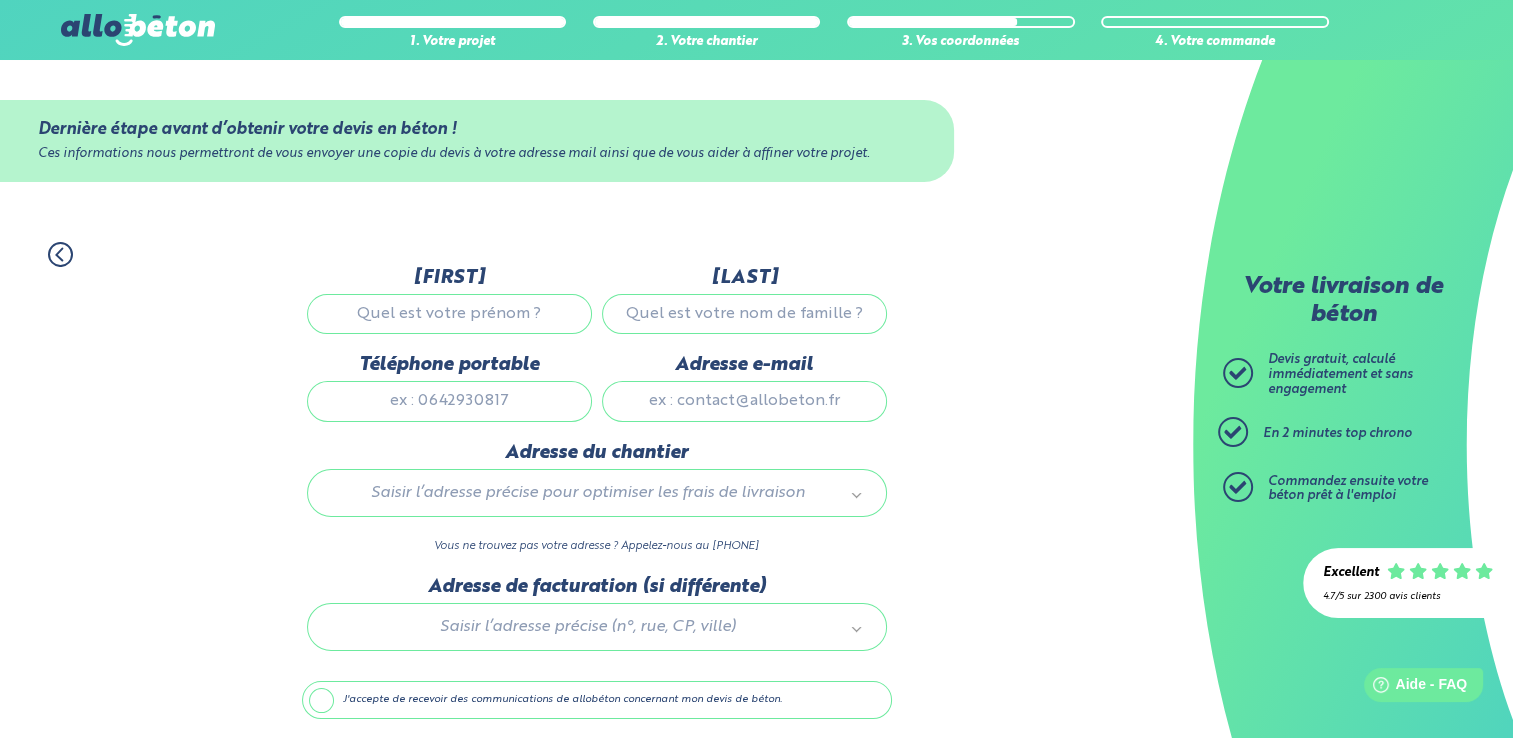 click on "Prénom" at bounding box center [449, 314] 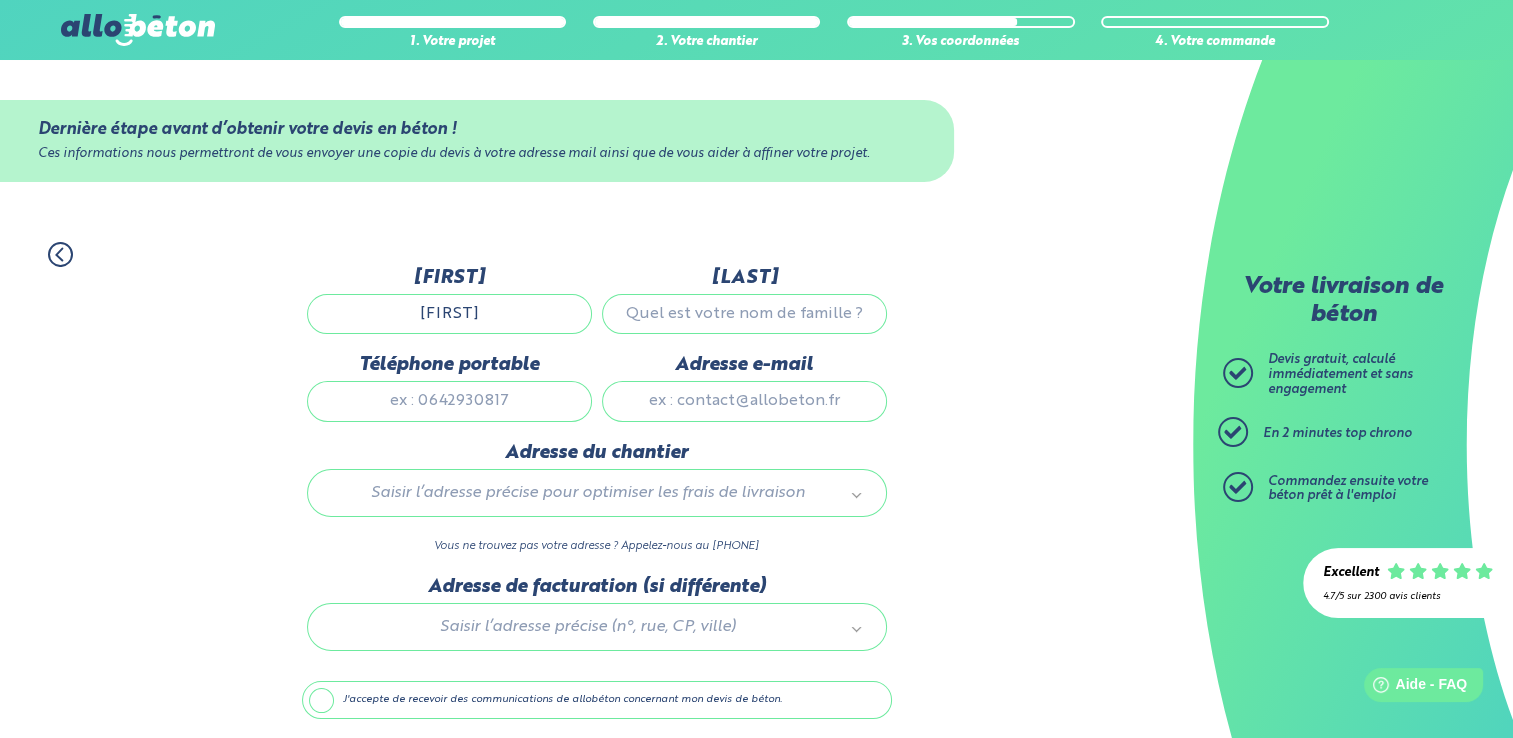 type on "defrain" 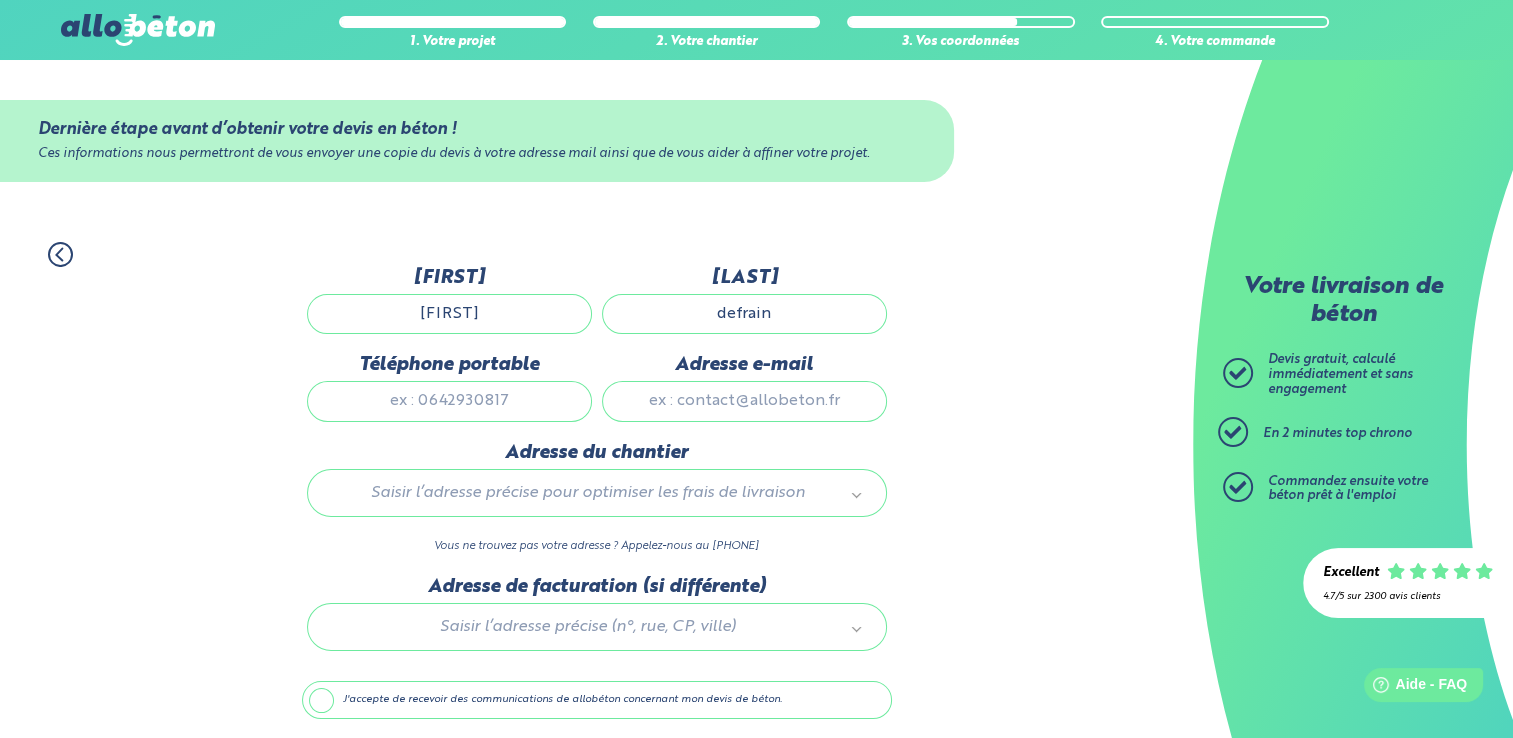 type on "0788274692" 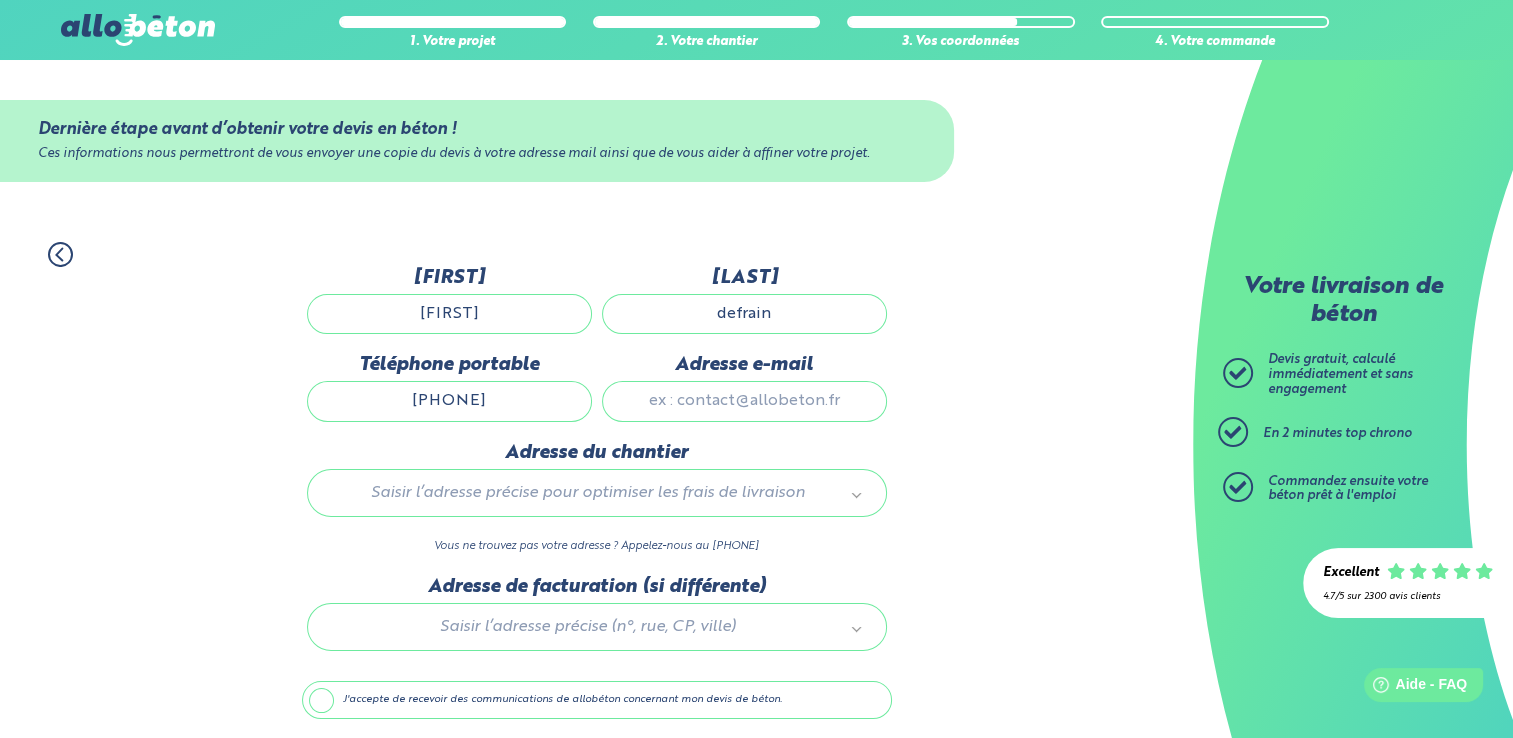 type on "caribou52400@hotmail.fr" 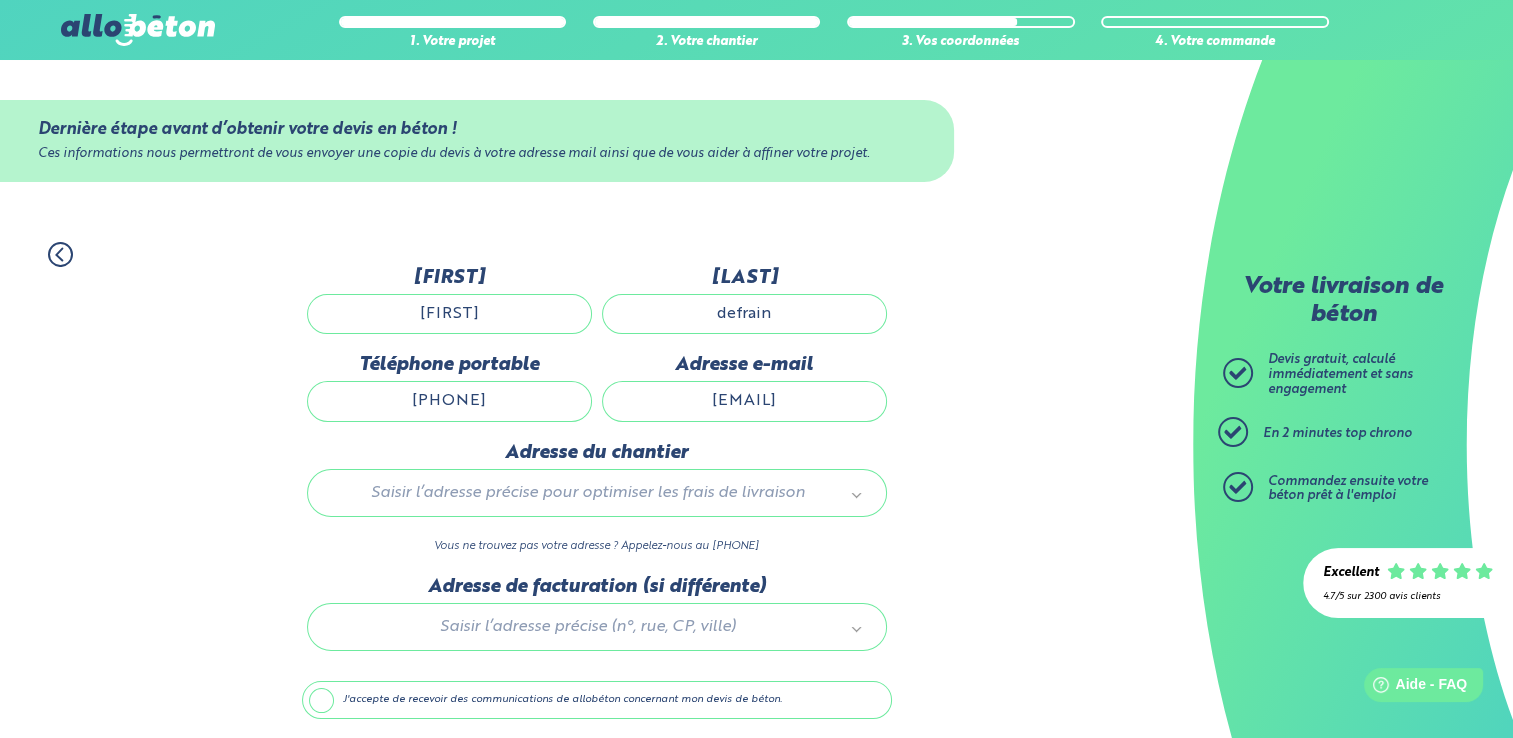 type 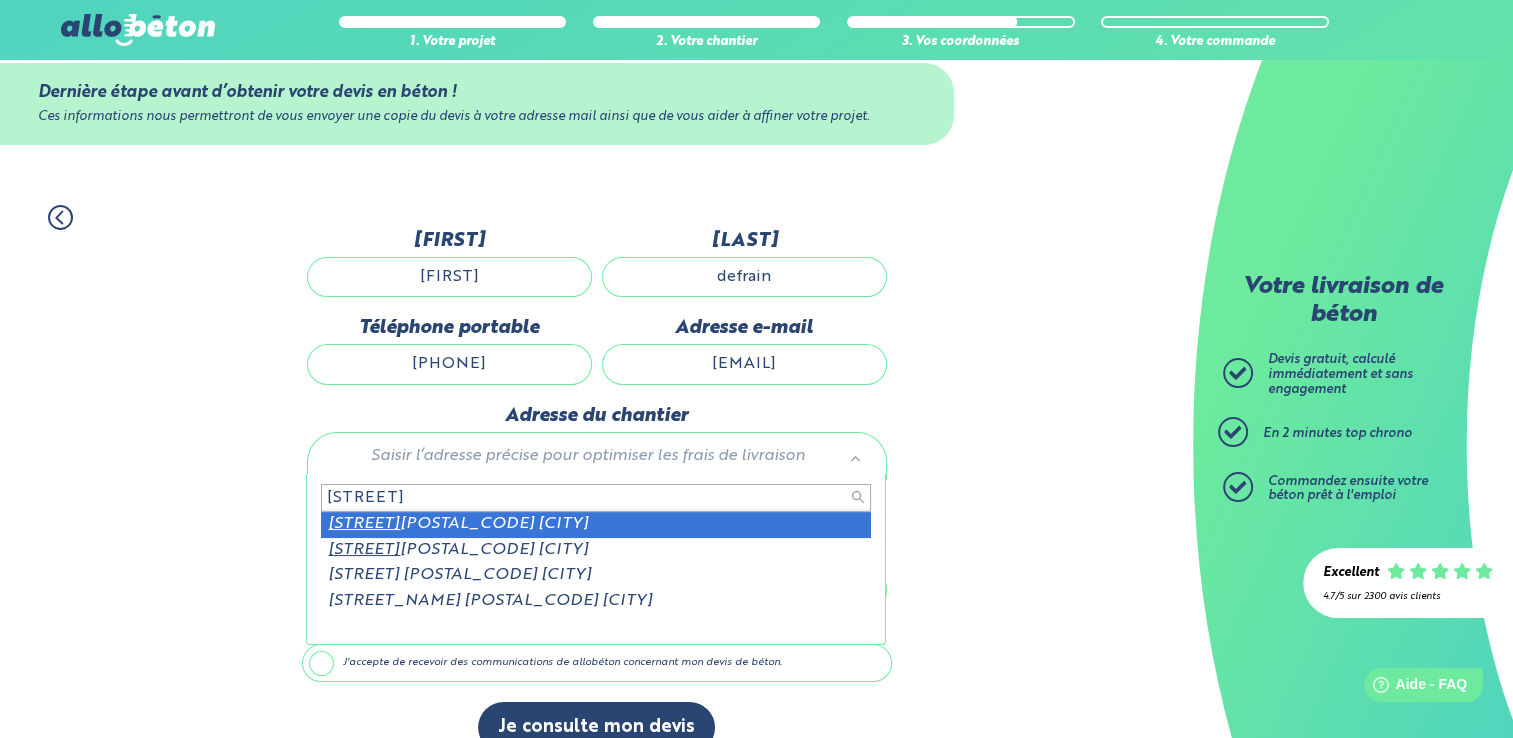 scroll, scrollTop: 69, scrollLeft: 0, axis: vertical 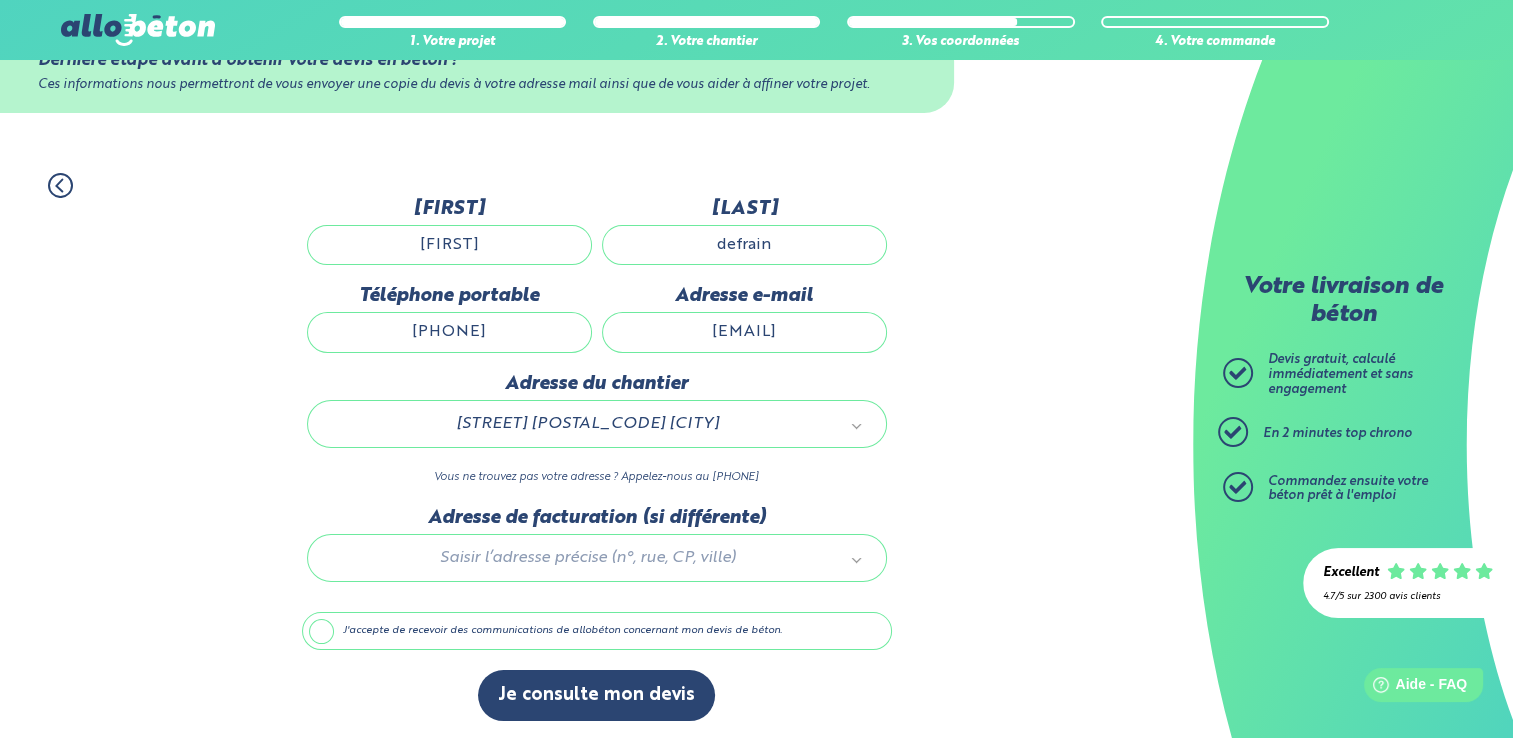 click on "1. Votre projet
2. Votre chantier
3. Vos coordonnées
4. Votre commande
Dernière étape avant d’obtenir votre devis en béton !
Ces informations nous permettront de vous envoyer une copie du devis à votre adresse mail ainsi que de vous aider à affiner votre projet.
Nom de l'entreprise
Prénom alexandre              Nom defrain              Téléphone portable 0788274692              Adresse e-mail" at bounding box center [596, 447] 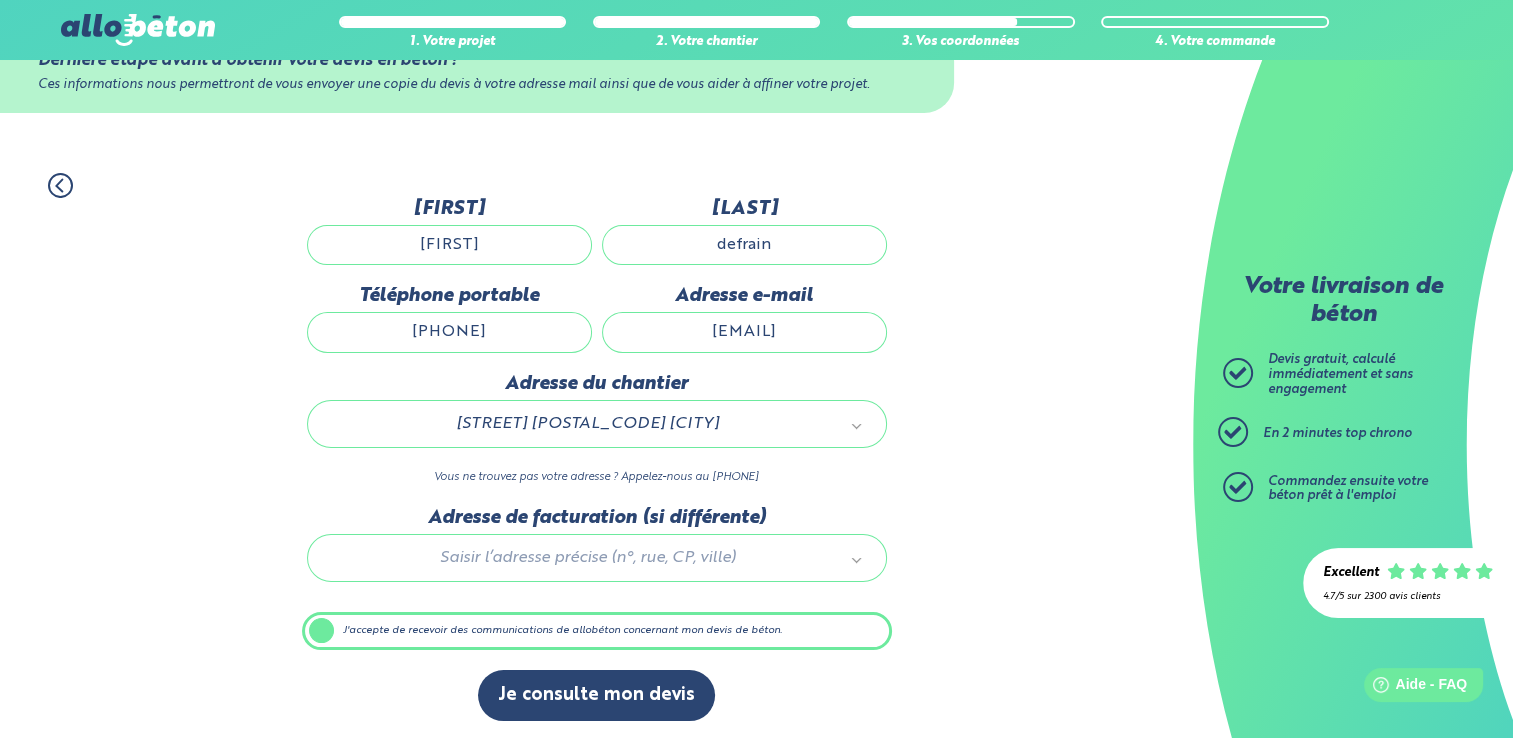 scroll, scrollTop: 68, scrollLeft: 0, axis: vertical 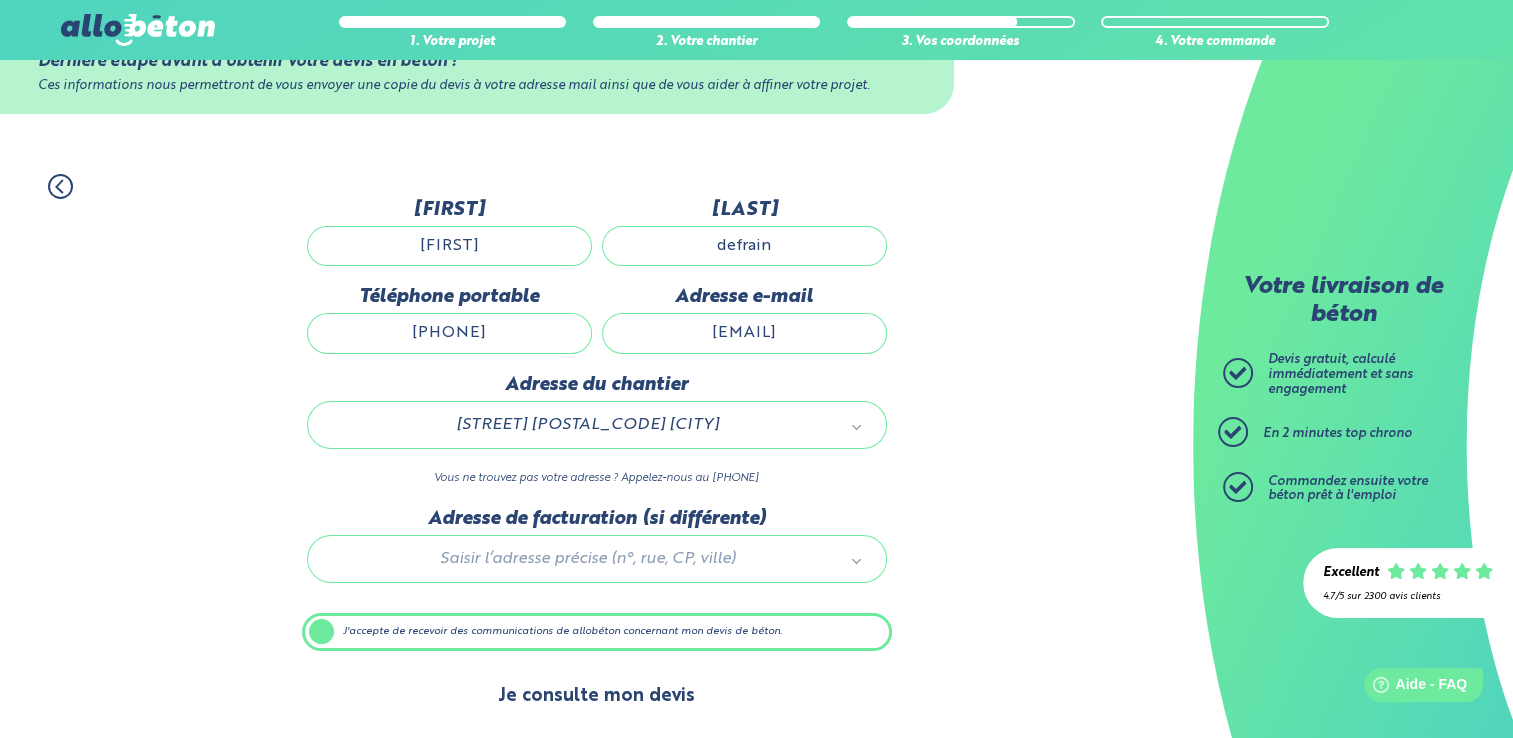 click on "Je consulte mon devis" at bounding box center [596, 696] 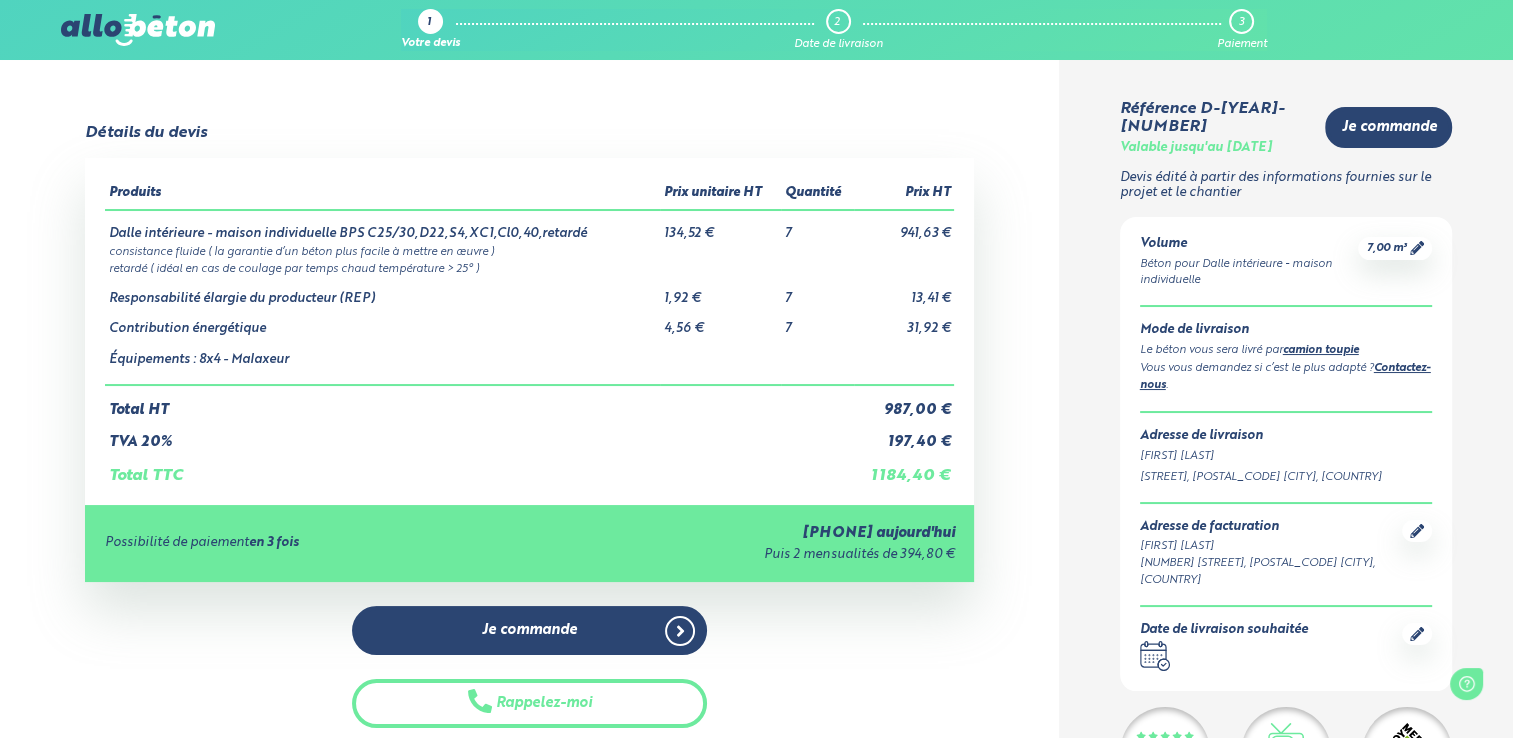 scroll, scrollTop: 0, scrollLeft: 0, axis: both 